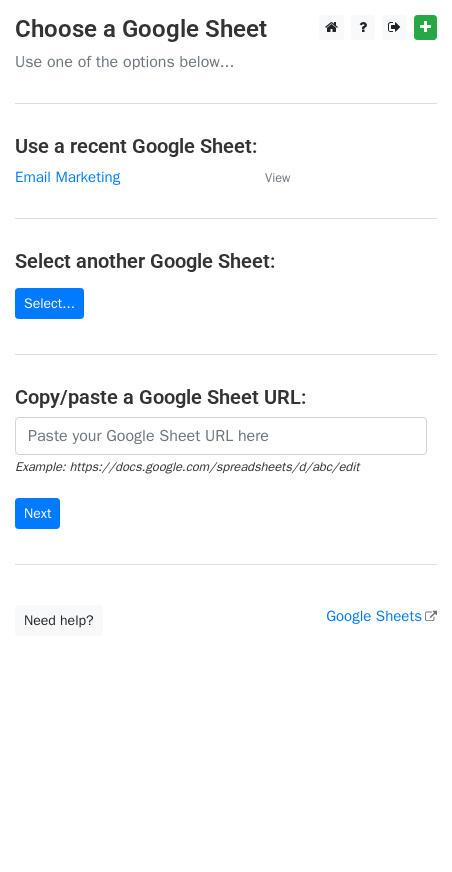 scroll, scrollTop: 0, scrollLeft: 0, axis: both 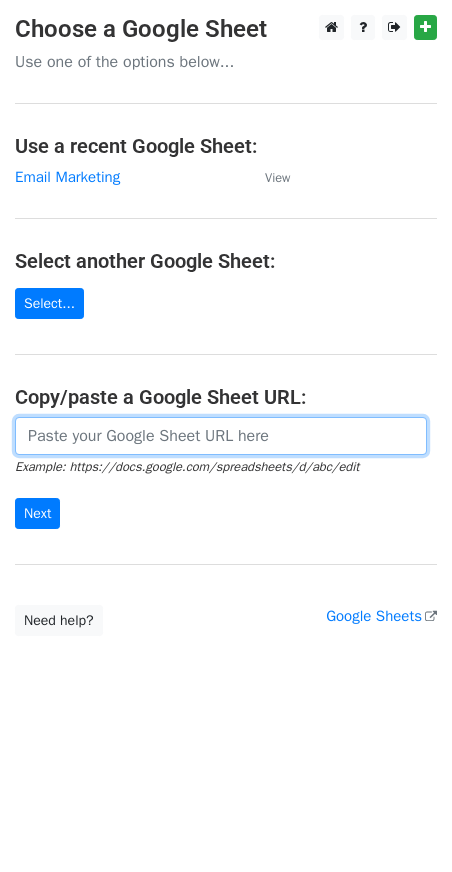 drag, startPoint x: 134, startPoint y: 432, endPoint x: 158, endPoint y: 384, distance: 53.66563 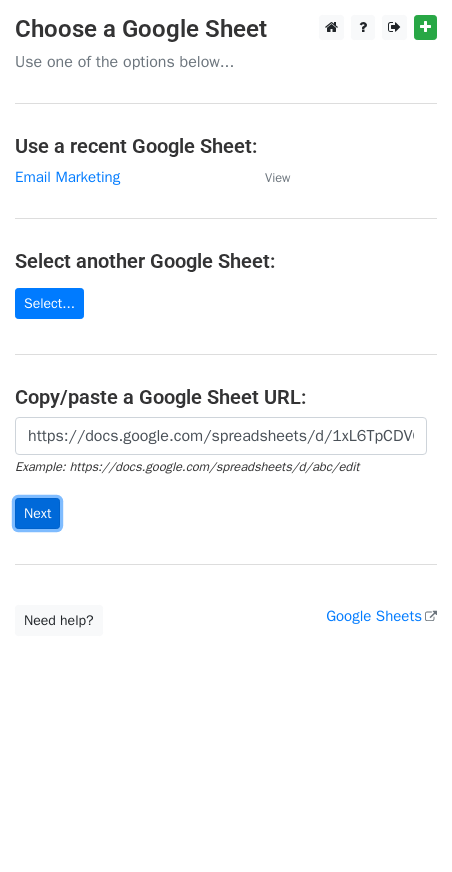 click on "Next" at bounding box center [37, 513] 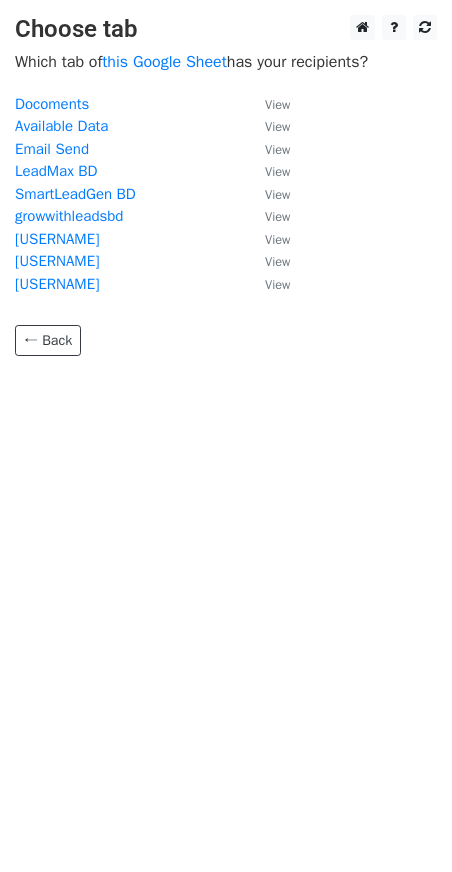 scroll, scrollTop: 0, scrollLeft: 0, axis: both 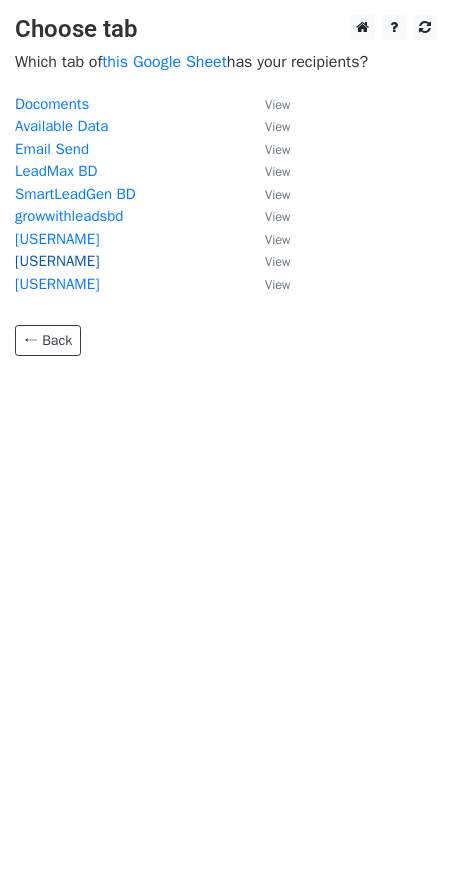 click on "[USERNAME]" at bounding box center [57, 261] 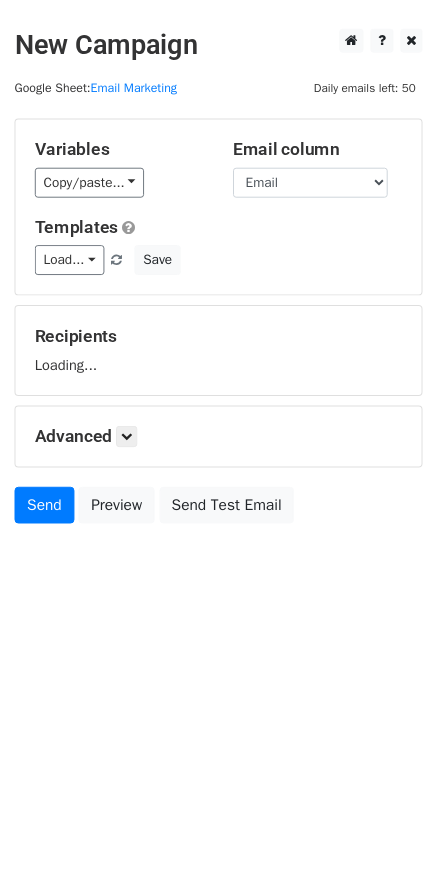 scroll, scrollTop: 0, scrollLeft: 0, axis: both 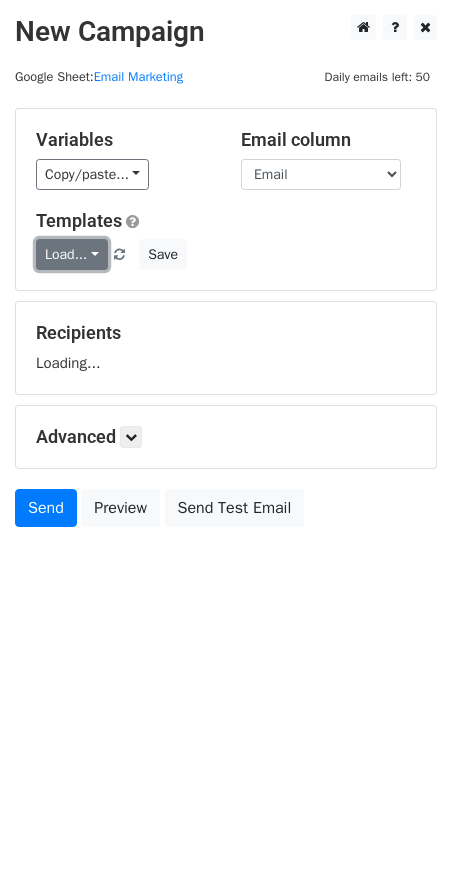 click on "Load..." at bounding box center (72, 254) 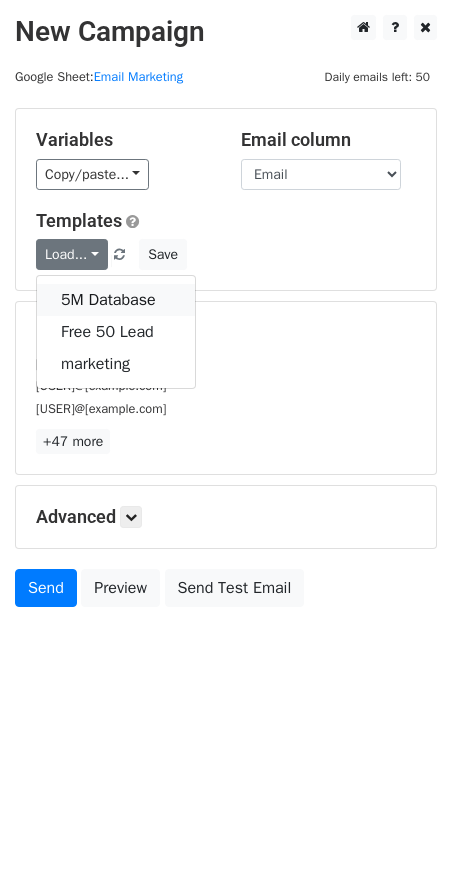 click on "5M Database" at bounding box center (116, 300) 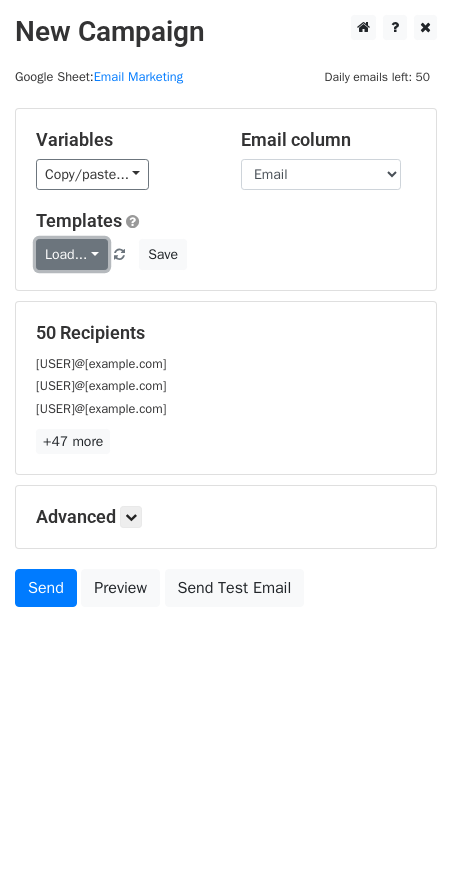 click on "Load..." at bounding box center [72, 254] 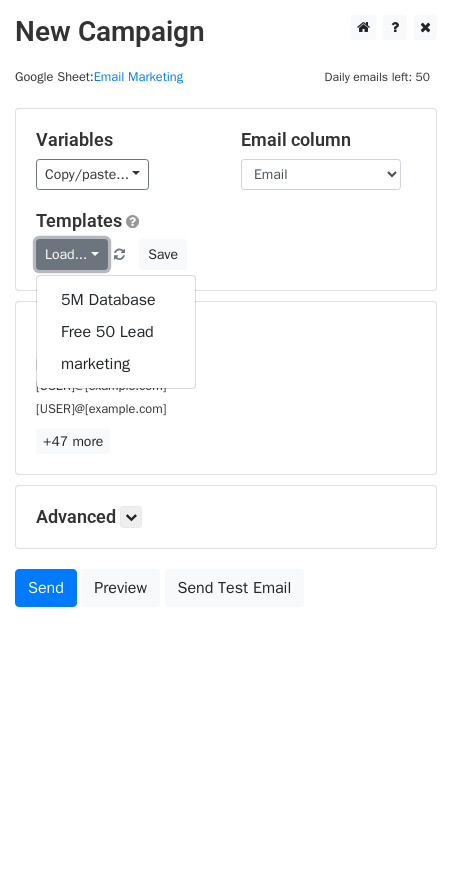 click on "Load..." at bounding box center (72, 254) 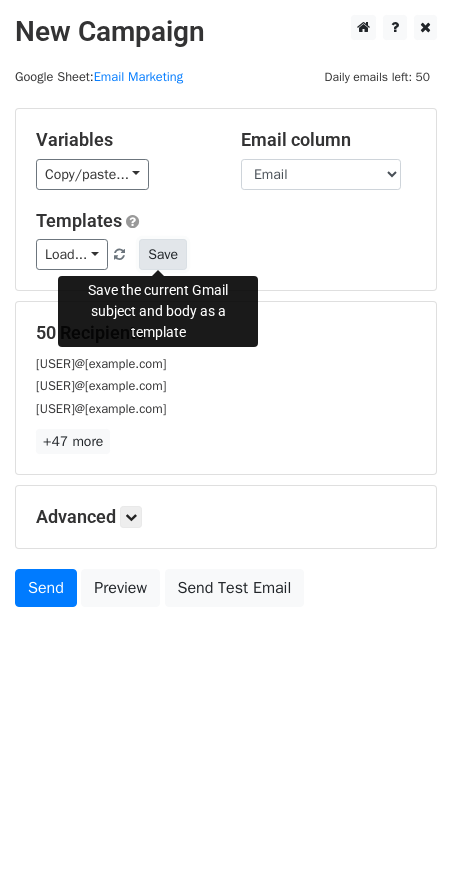 click on "Save" at bounding box center (163, 254) 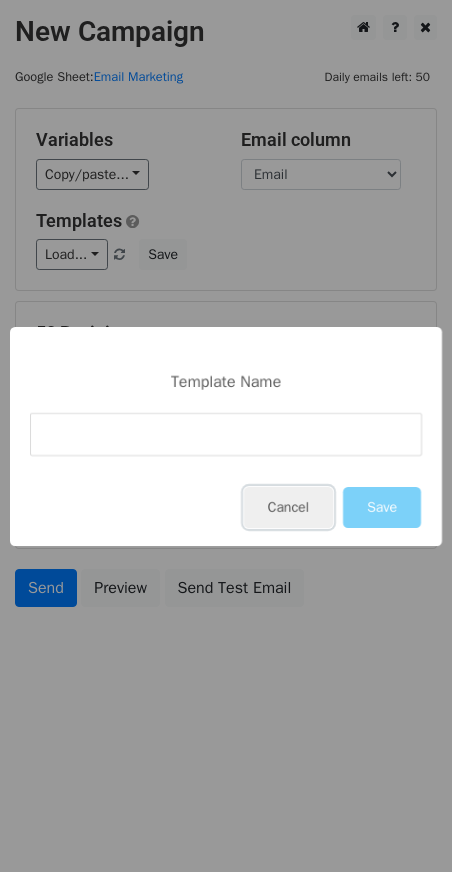 click on "Cancel" at bounding box center [288, 507] 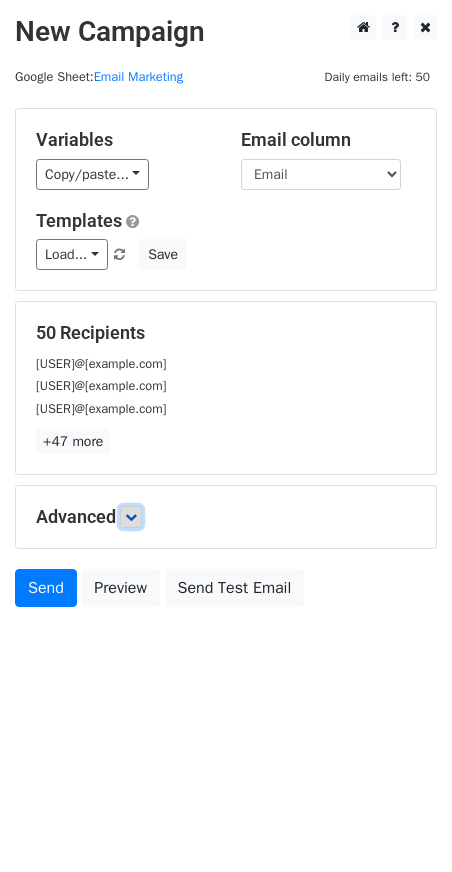 click at bounding box center (131, 517) 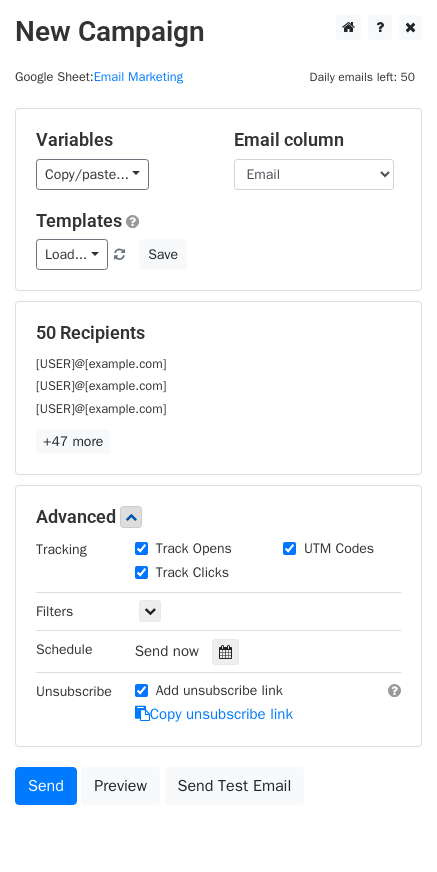 drag, startPoint x: 125, startPoint y: 648, endPoint x: 198, endPoint y: 632, distance: 74.73286 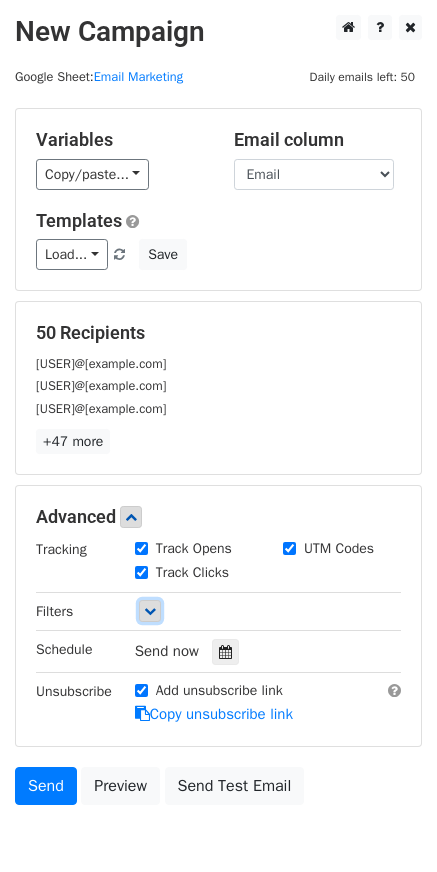 click at bounding box center [150, 611] 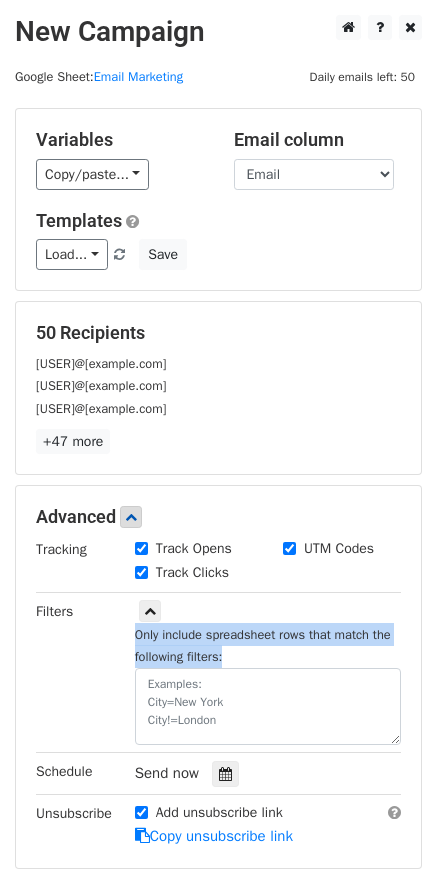drag, startPoint x: 139, startPoint y: 636, endPoint x: 229, endPoint y: 651, distance: 91.24144 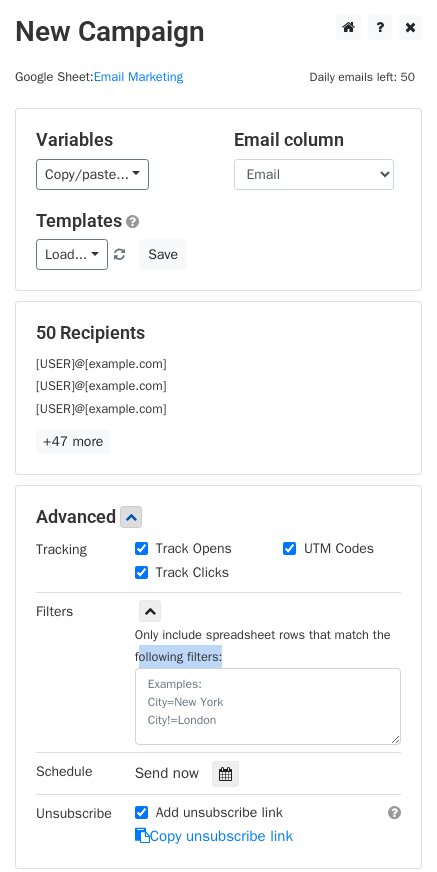 drag, startPoint x: 169, startPoint y: 655, endPoint x: 225, endPoint y: 648, distance: 56.435802 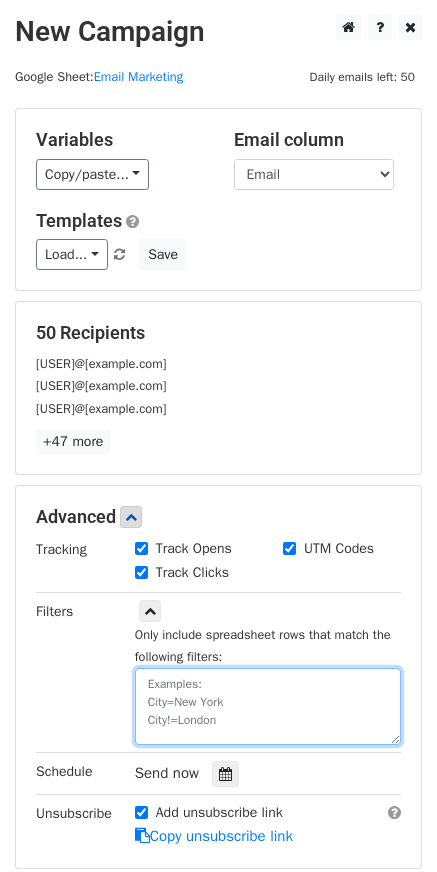 drag, startPoint x: 151, startPoint y: 686, endPoint x: 238, endPoint y: 680, distance: 87.20665 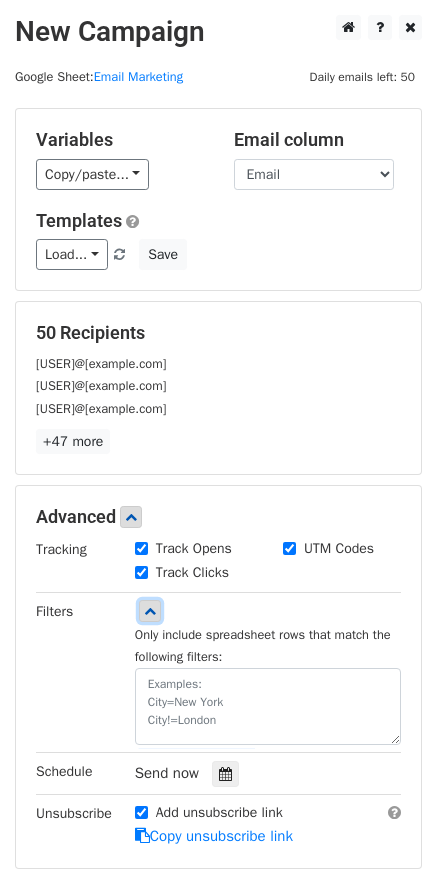 click at bounding box center [150, 611] 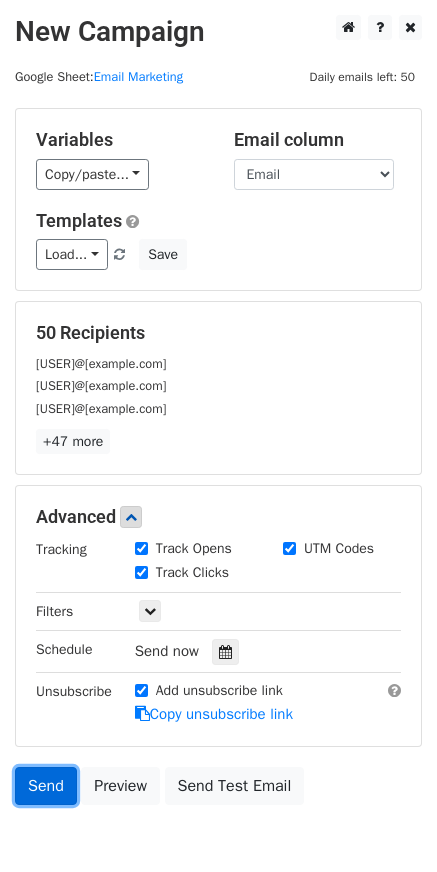 click on "Send" at bounding box center [46, 786] 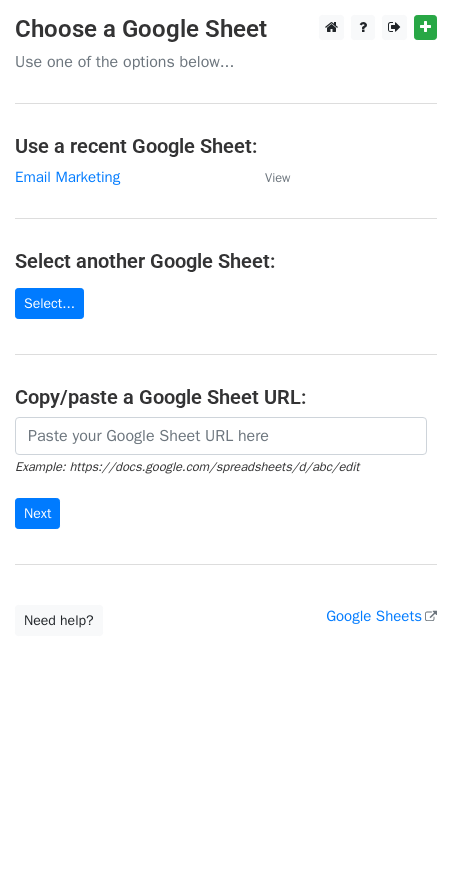 scroll, scrollTop: 0, scrollLeft: 0, axis: both 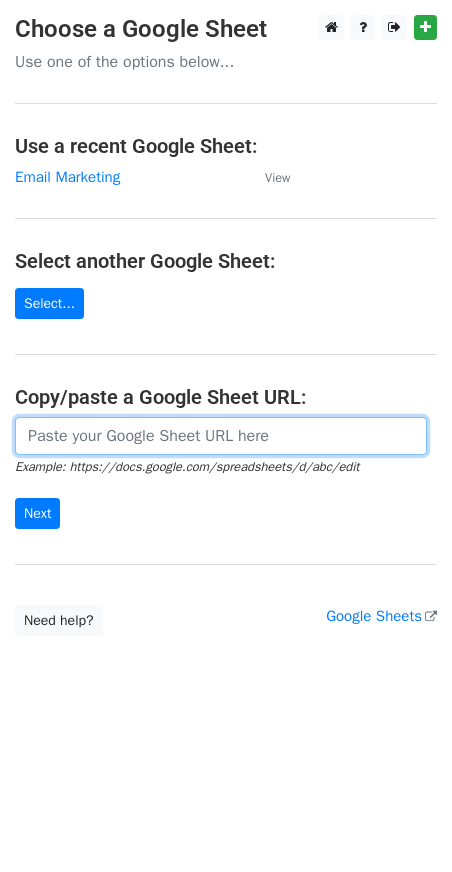 click at bounding box center [221, 436] 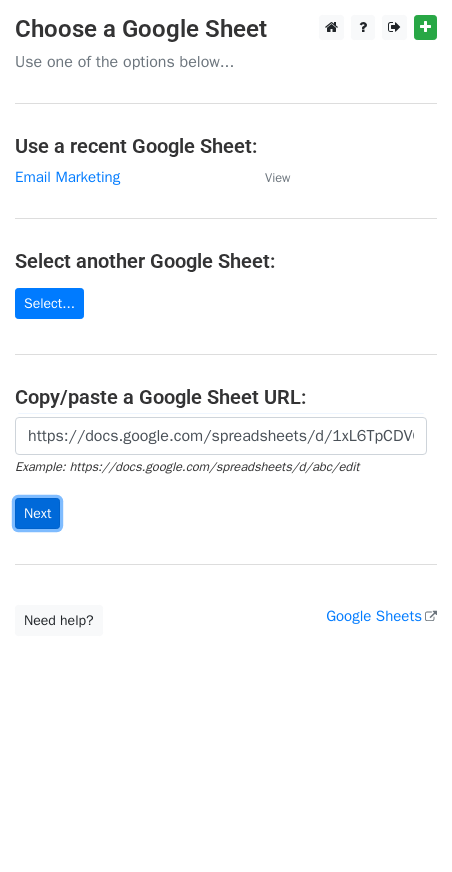 click on "Next" at bounding box center [37, 513] 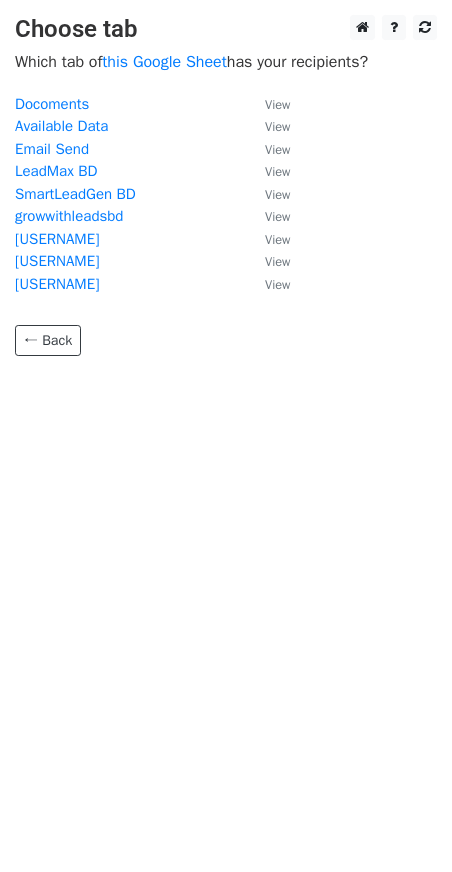 scroll, scrollTop: 0, scrollLeft: 0, axis: both 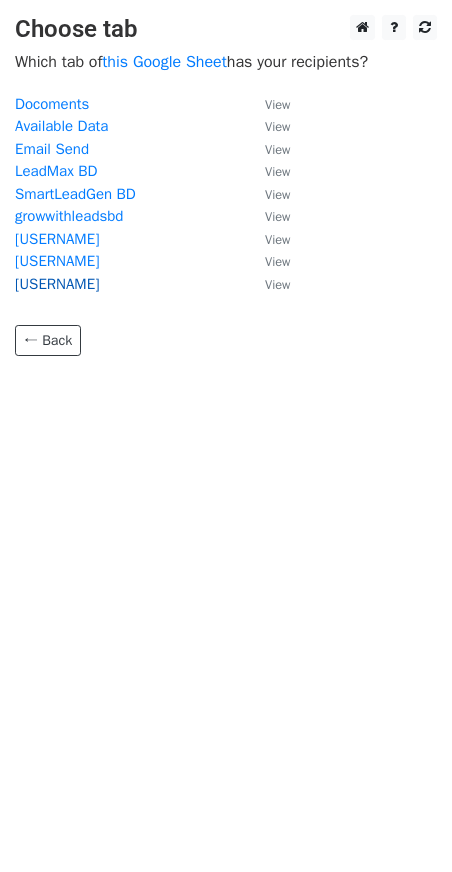 click on "[USERNAME]" at bounding box center (57, 284) 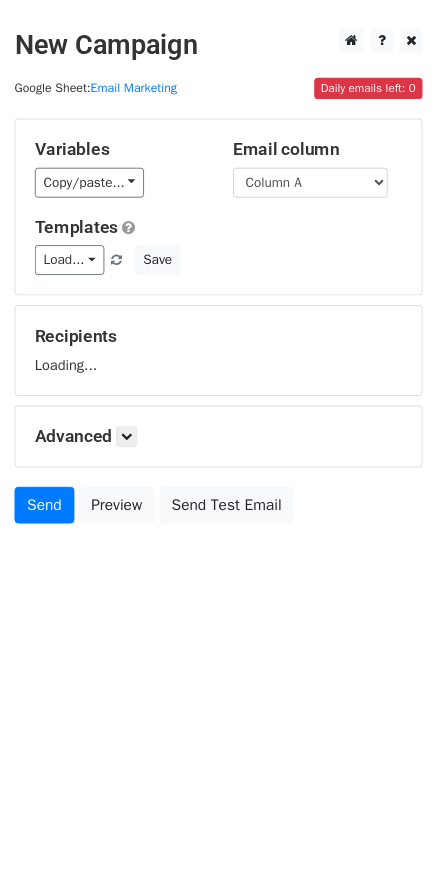 scroll, scrollTop: 0, scrollLeft: 0, axis: both 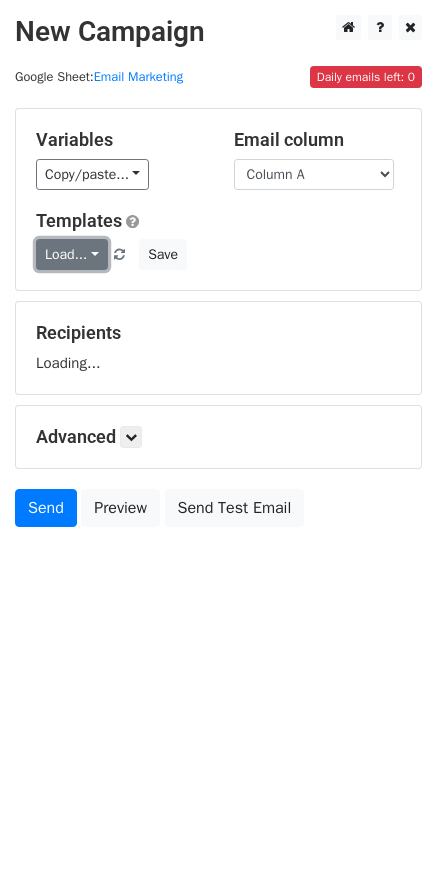 click on "Load..." at bounding box center (72, 254) 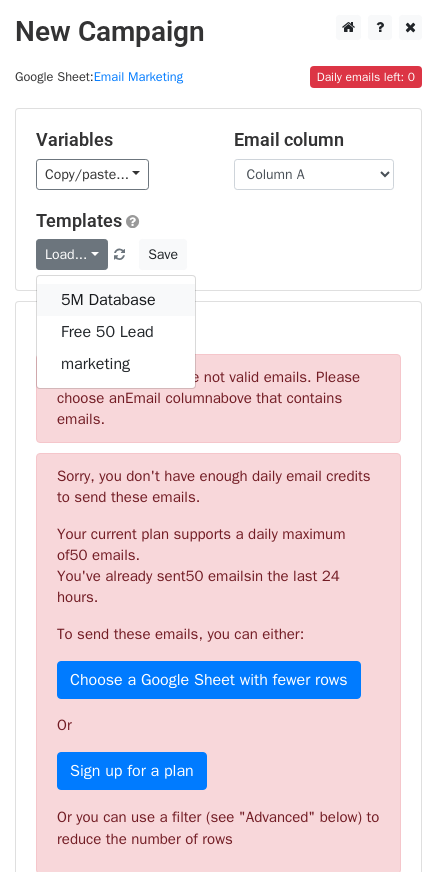 click on "5M Database" at bounding box center (116, 300) 